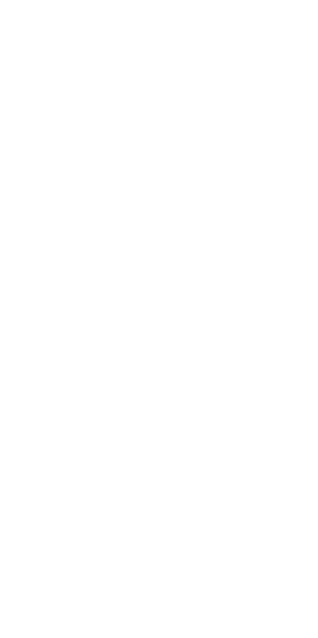 scroll, scrollTop: 0, scrollLeft: 0, axis: both 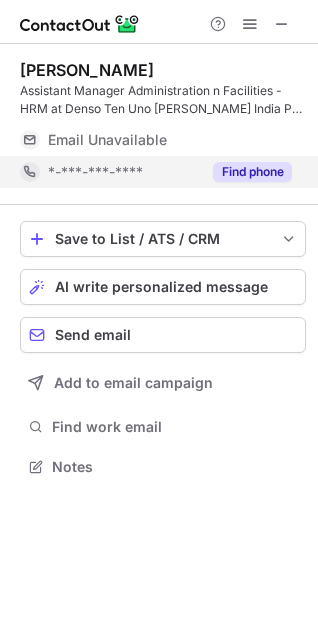 click on "Find phone" at bounding box center (252, 172) 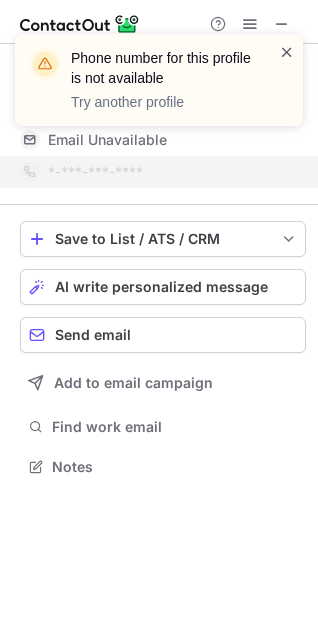 click at bounding box center (287, 52) 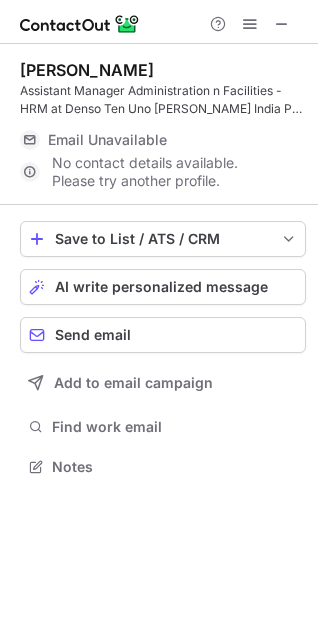 scroll, scrollTop: 441, scrollLeft: 318, axis: both 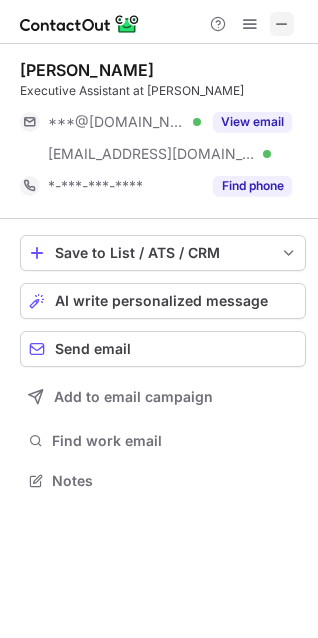 click at bounding box center (282, 24) 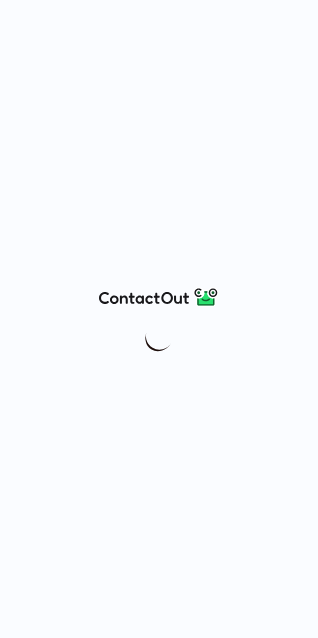 scroll, scrollTop: 0, scrollLeft: 0, axis: both 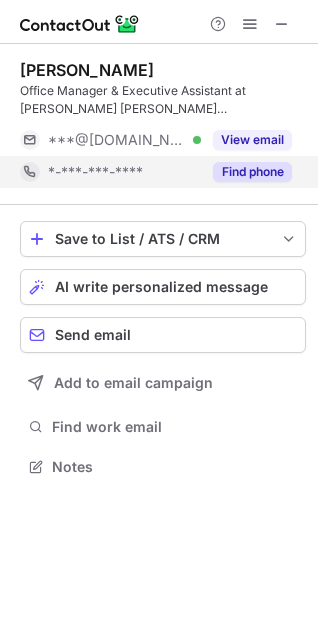 click on "Find phone" at bounding box center [252, 172] 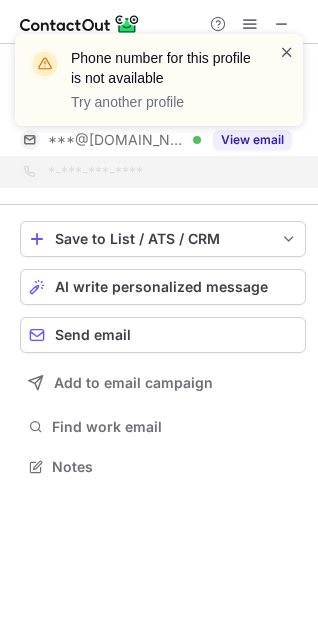 click at bounding box center (287, 52) 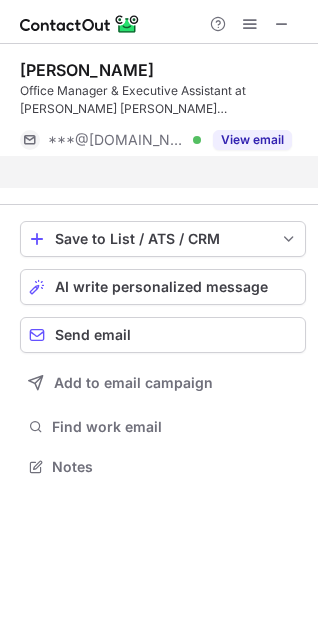 scroll, scrollTop: 421, scrollLeft: 318, axis: both 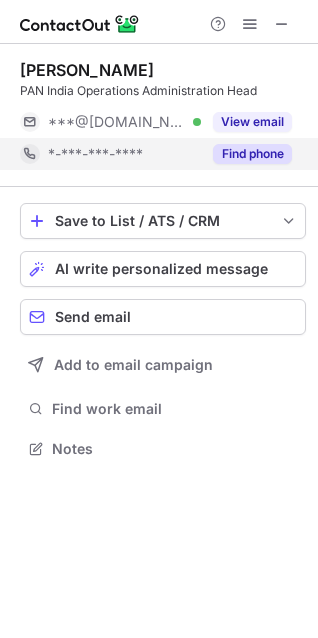 click on "Find phone" at bounding box center (252, 154) 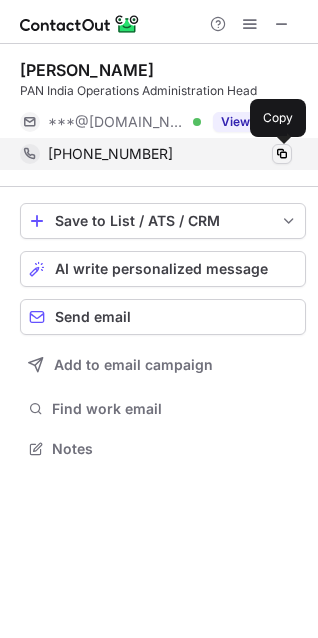 click at bounding box center (282, 154) 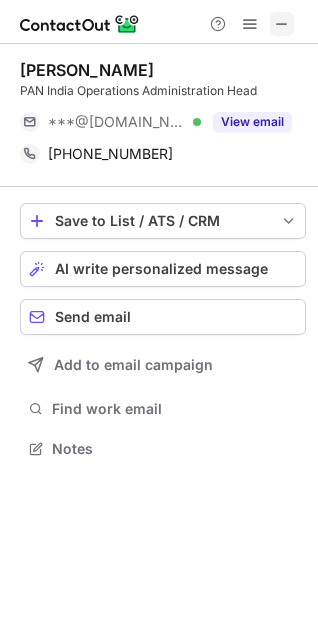 click at bounding box center (282, 24) 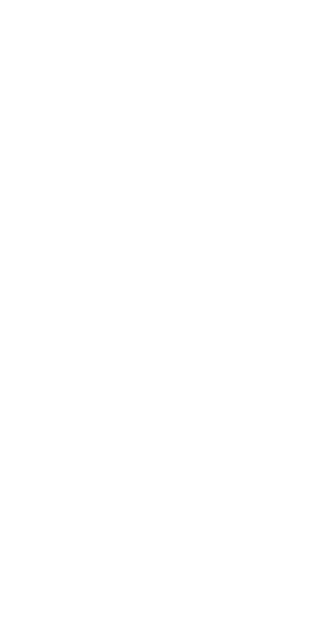 scroll, scrollTop: 0, scrollLeft: 0, axis: both 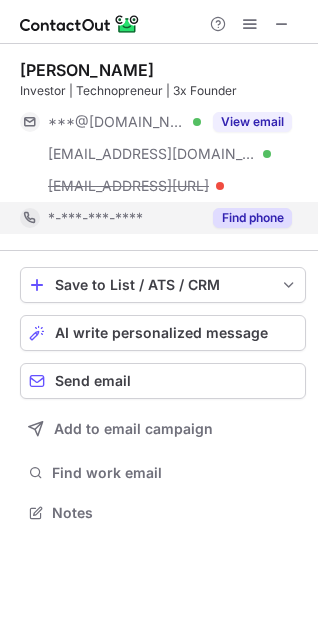click on "Find phone" at bounding box center (252, 218) 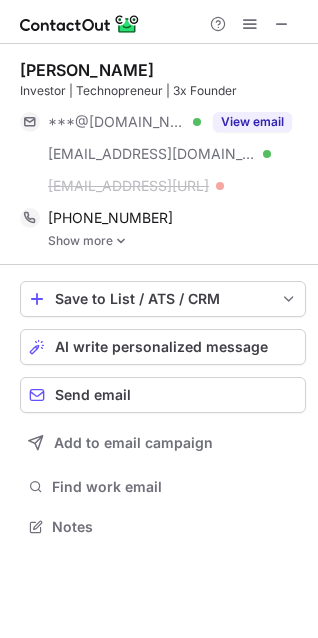 scroll, scrollTop: 10, scrollLeft: 10, axis: both 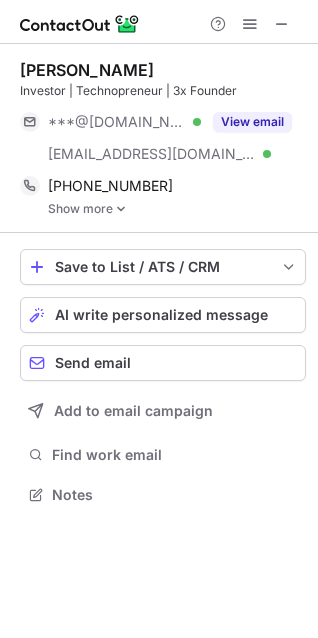 click on "Sandeep Kapoor Investor | Technopreneur | 3x Founder ***@gmail.com Verified ***@velocitai.com Verified View email +17323975027 Copy Show more" at bounding box center (163, 138) 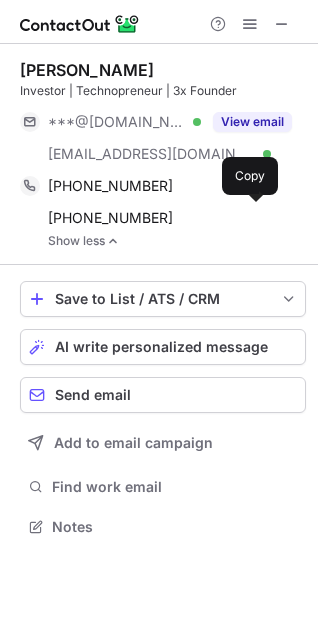 scroll, scrollTop: 10, scrollLeft: 10, axis: both 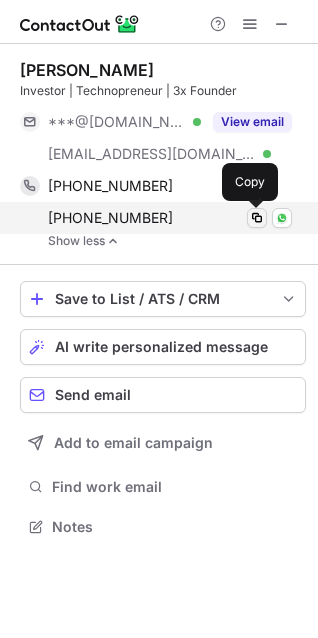 click at bounding box center (257, 218) 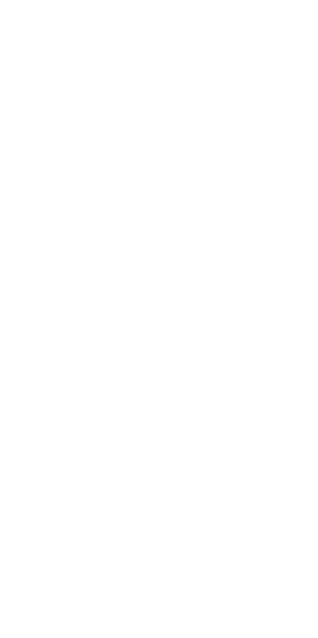 scroll, scrollTop: 0, scrollLeft: 0, axis: both 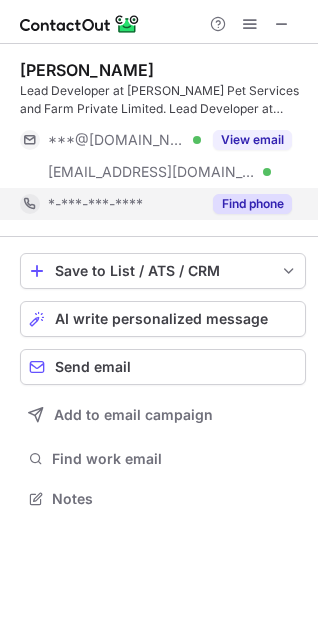 click on "Find phone" at bounding box center [252, 204] 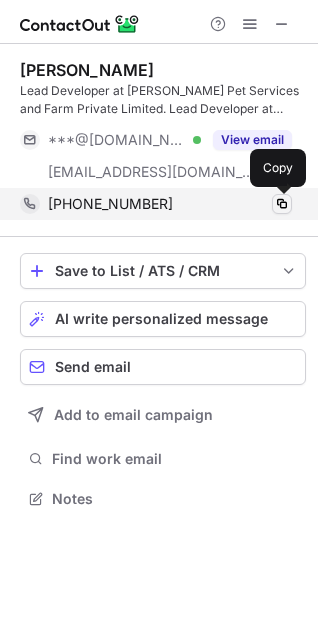 click at bounding box center (282, 204) 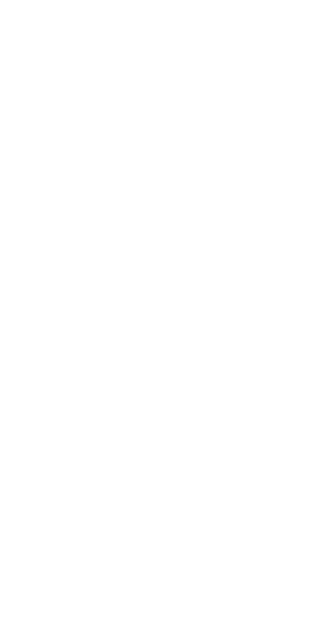 scroll, scrollTop: 0, scrollLeft: 0, axis: both 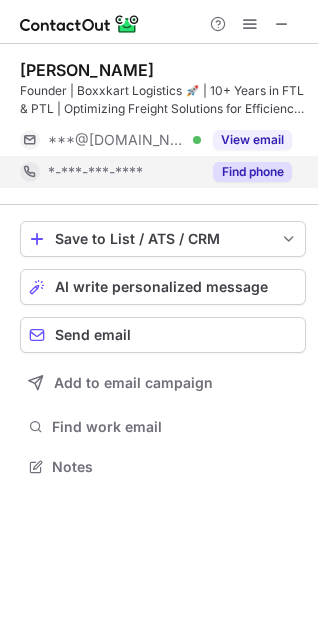 click on "Find phone" at bounding box center [252, 172] 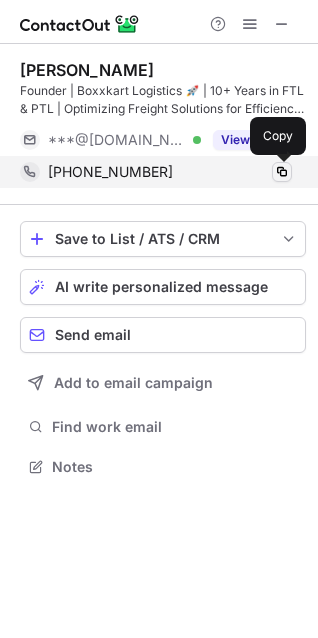 click at bounding box center [282, 172] 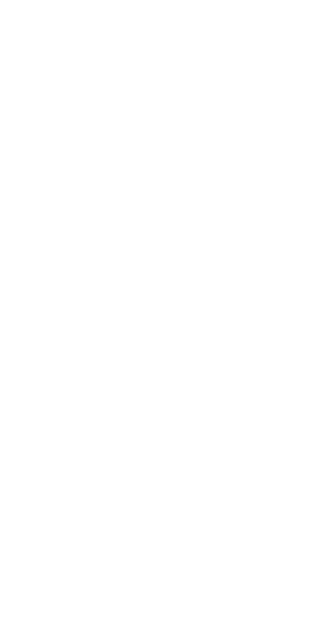 scroll, scrollTop: 0, scrollLeft: 0, axis: both 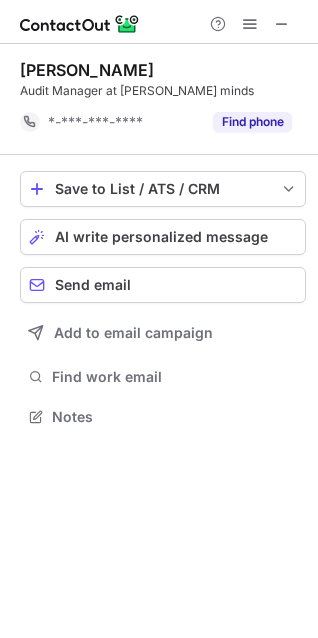 drag, startPoint x: 276, startPoint y: 130, endPoint x: 285, endPoint y: 98, distance: 33.24154 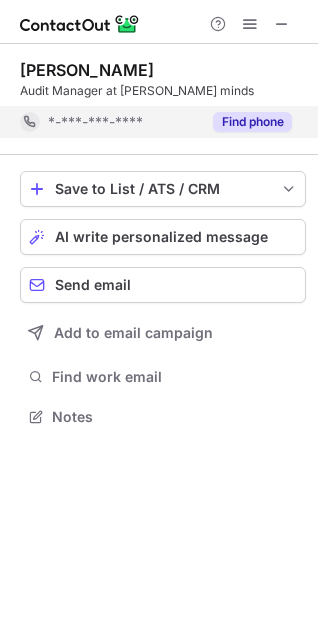 click on "Find phone" at bounding box center (252, 122) 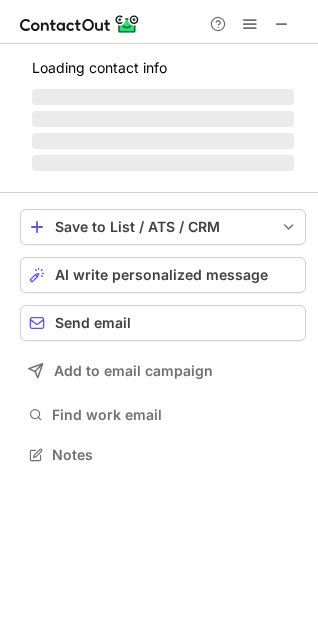 scroll, scrollTop: 10, scrollLeft: 10, axis: both 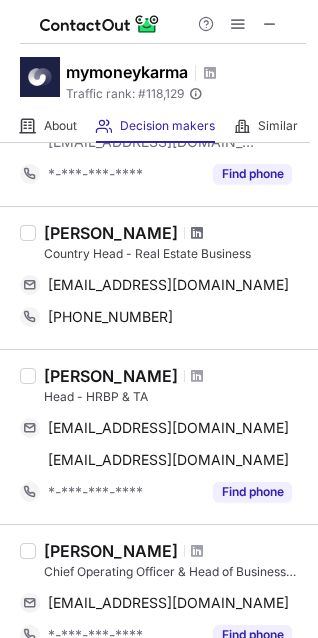 click at bounding box center [197, 233] 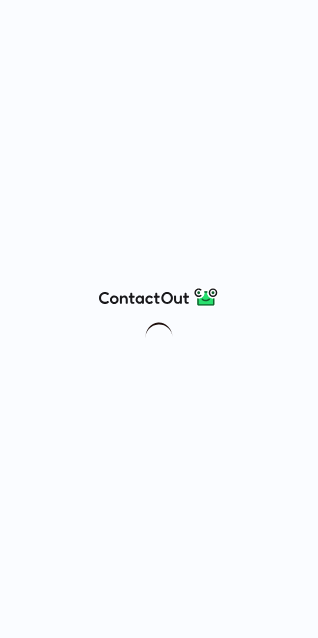 scroll, scrollTop: 0, scrollLeft: 0, axis: both 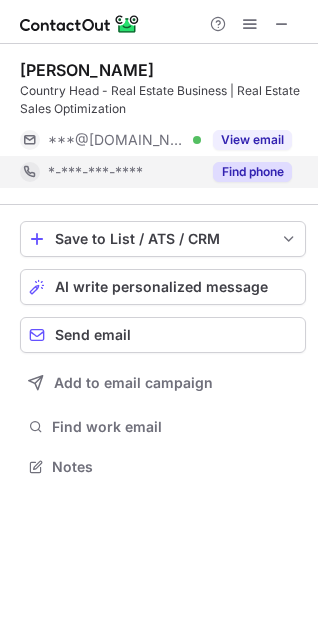 click on "Find phone" at bounding box center [252, 172] 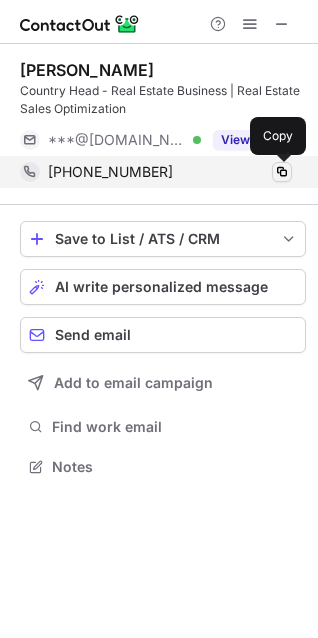click at bounding box center [282, 172] 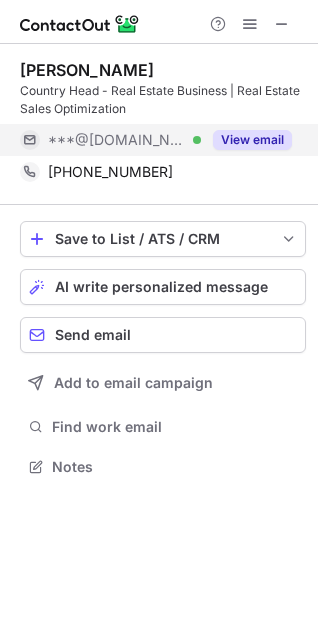 click on "View email" at bounding box center (252, 140) 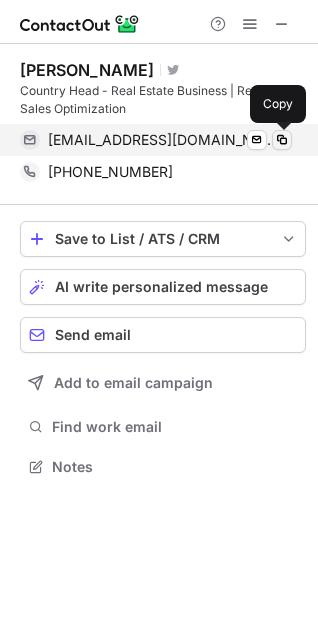 click at bounding box center [282, 140] 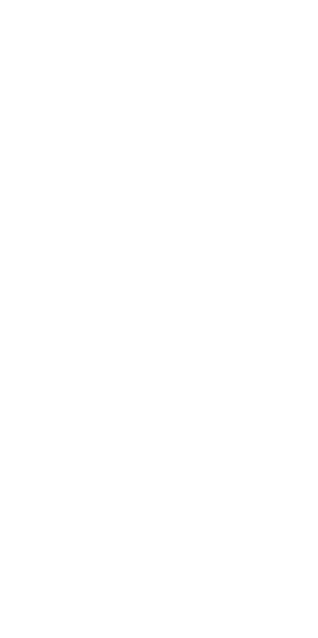 scroll, scrollTop: 0, scrollLeft: 0, axis: both 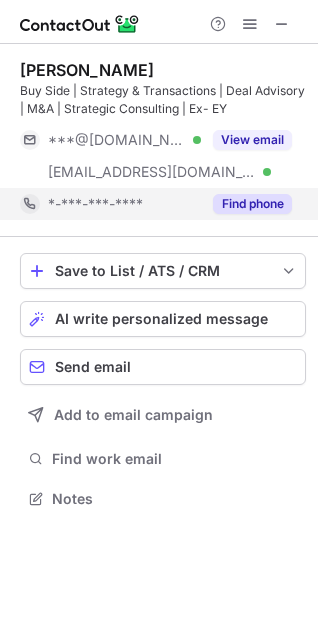 click on "Find phone" at bounding box center (252, 204) 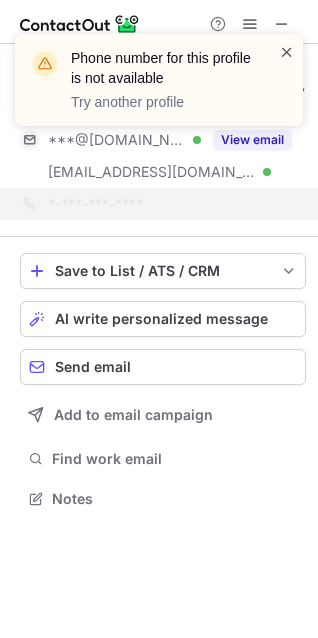 click at bounding box center [287, 52] 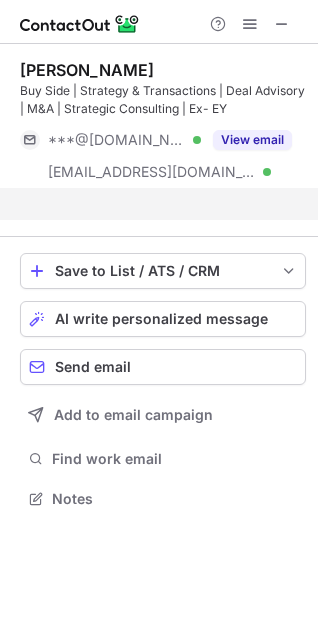 scroll, scrollTop: 453, scrollLeft: 318, axis: both 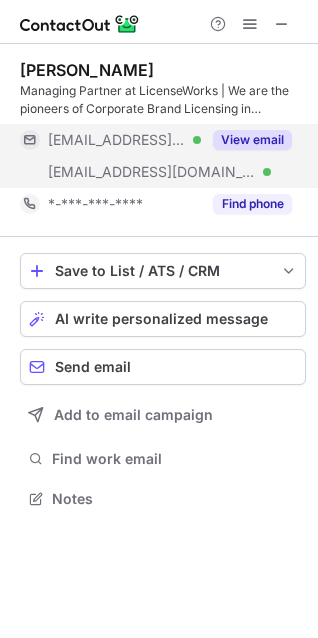 click on "View email" at bounding box center (252, 140) 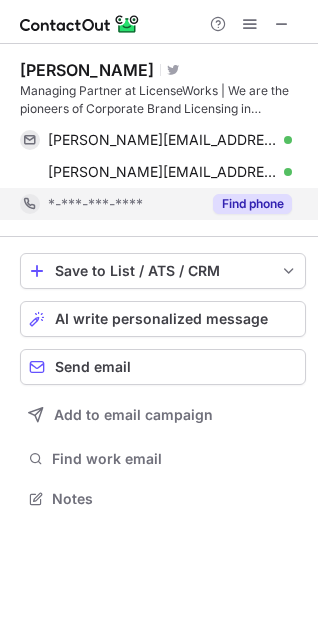 click on "Find phone" at bounding box center (252, 204) 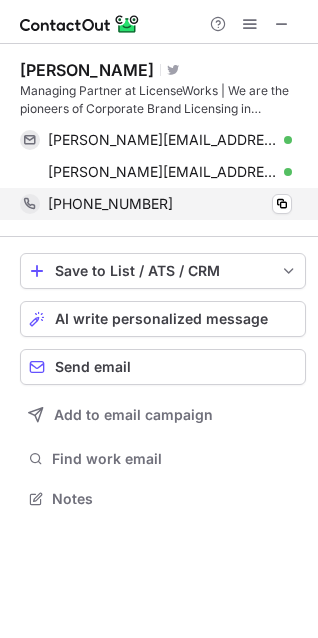scroll, scrollTop: 485, scrollLeft: 318, axis: both 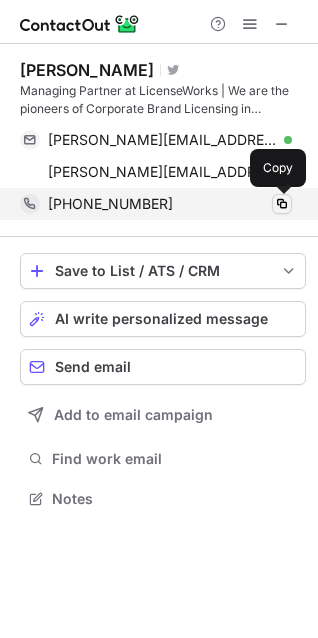 click at bounding box center (282, 204) 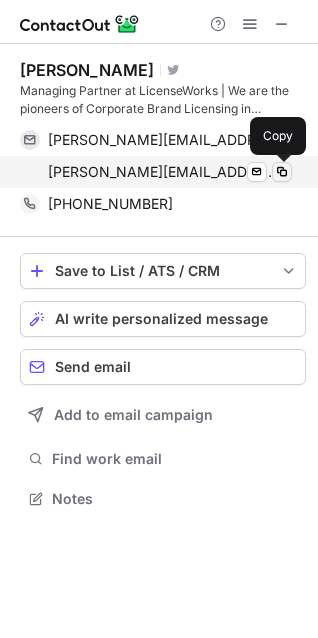 click at bounding box center [282, 172] 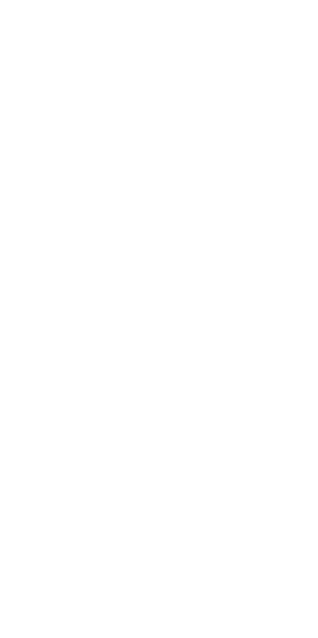 scroll, scrollTop: 0, scrollLeft: 0, axis: both 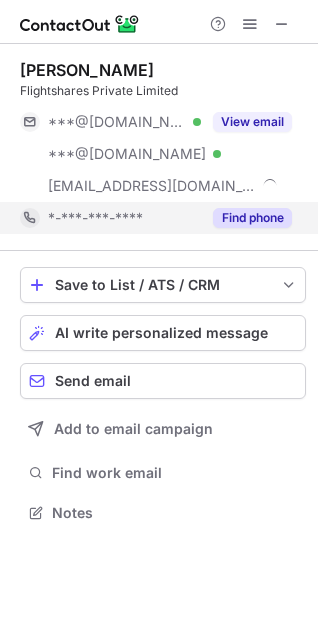 click on "Find phone" at bounding box center (252, 218) 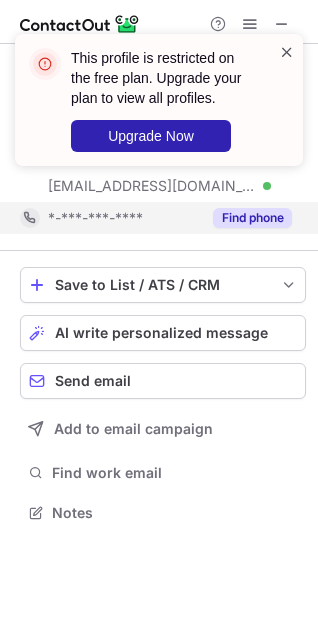 click at bounding box center [287, 52] 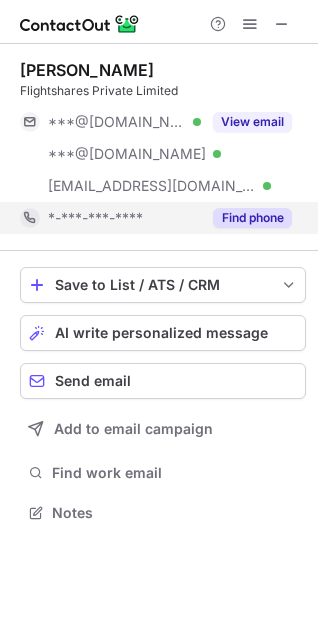 click on "This profile is restricted on the free plan. Upgrade your plan to view all profiles. Upgrade Now Jayant Nadkarni Flightshares Private Limited ***@gmail.com Verified ***@yahoo.com Verified ***@flightshares.in Verified View email *-***-***-**** Find phone Save to List / ATS / CRM List Select Lever Connect Greenhouse Connect Salesforce Connect Hubspot Connect Bullhorn Connect Zapier (100+ Applications) Connect Request a new integration AI write personalized message Send email Add to email campaign Find work email Notes" at bounding box center (159, 319) 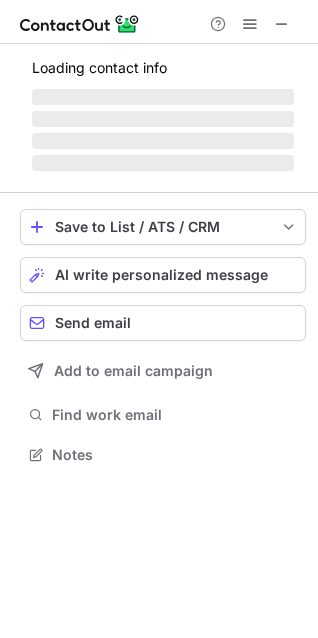 scroll, scrollTop: 441, scrollLeft: 318, axis: both 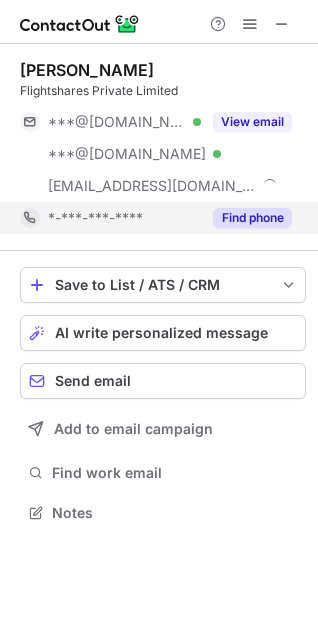 click on "Find phone" at bounding box center (252, 218) 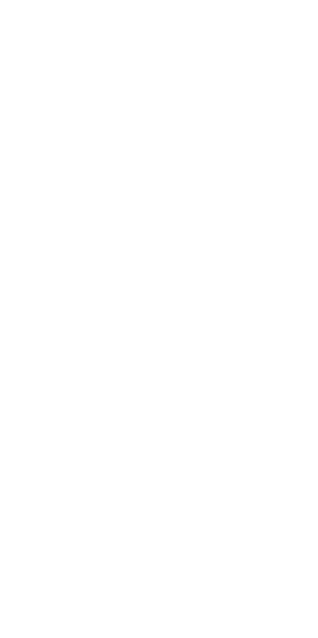 scroll, scrollTop: 0, scrollLeft: 0, axis: both 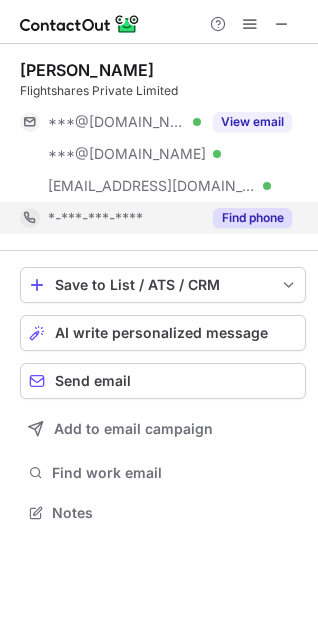 click on "Find phone" at bounding box center (252, 218) 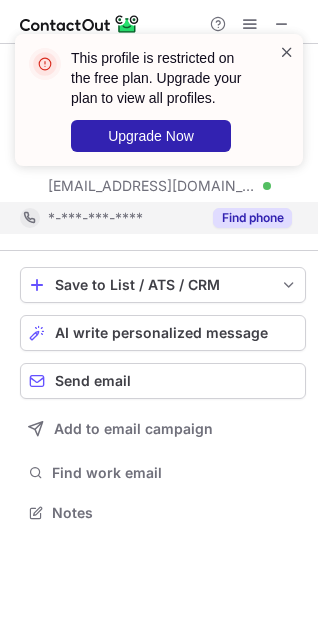 click at bounding box center [287, 52] 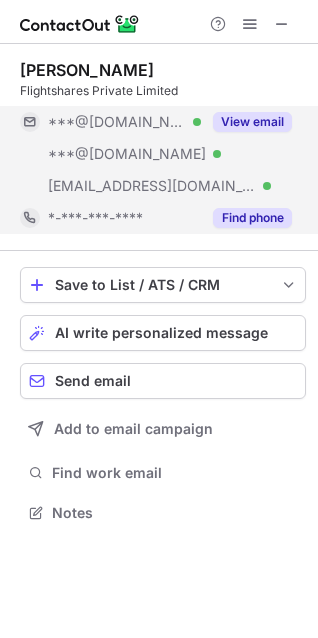 click on "View email" at bounding box center (252, 122) 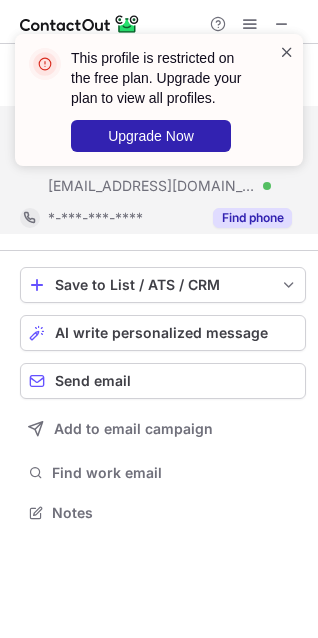 click at bounding box center (287, 52) 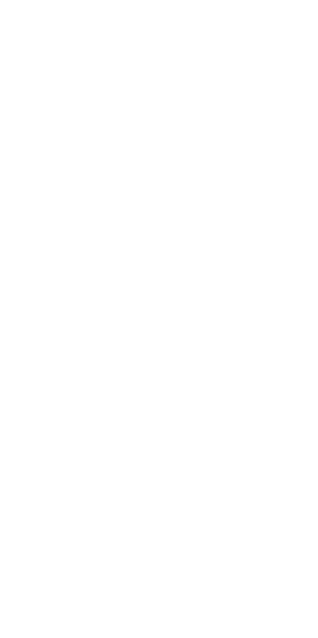 scroll, scrollTop: 0, scrollLeft: 0, axis: both 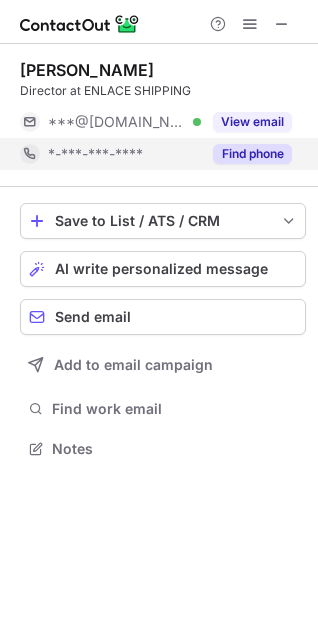 click on "Find phone" at bounding box center (252, 154) 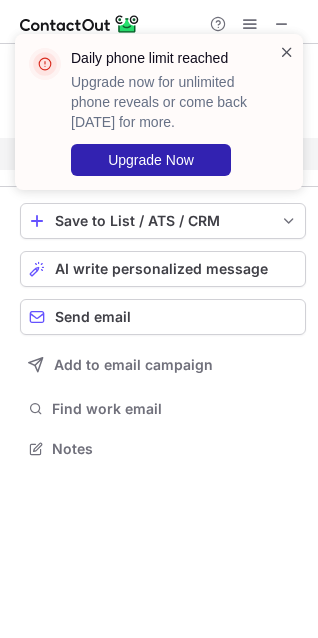 click at bounding box center (287, 52) 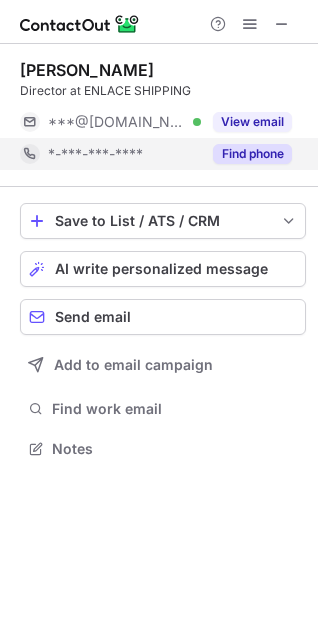 click on "Daily phone limit reached Upgrade now for unlimited phone reveals or come back tomorrow for more. Upgrade Now Ashna Gandhi Director at ENLACE SHIPPING ***@gmail.com Verified View email *-***-***-**** Find phone Save to List / ATS / CRM List Select Lever Connect Greenhouse Connect Salesforce Connect Hubspot Connect Bullhorn Connect Zapier (100+ Applications) Connect Request a new integration AI write personalized message Send email Add to email campaign Find work email Notes" at bounding box center [159, 319] 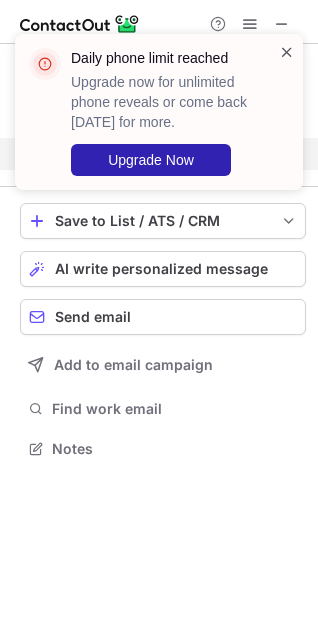 click at bounding box center (287, 52) 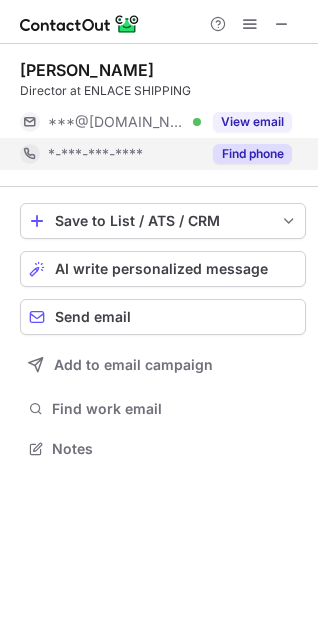 click on "Daily phone limit reached Upgrade now for unlimited phone reveals or come back tomorrow for more. Upgrade Now Ashna Gandhi Director at ENLACE SHIPPING ***@gmail.com Verified View email *-***-***-**** Find phone Save to List / ATS / CRM List Select Lever Connect Greenhouse Connect Salesforce Connect Hubspot Connect Bullhorn Connect Zapier (100+ Applications) Connect Request a new integration AI write personalized message Send email Add to email campaign Find work email Notes" at bounding box center [159, 319] 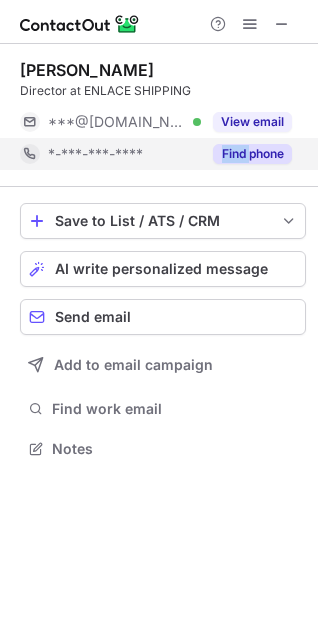 click on "Find phone" at bounding box center (246, 154) 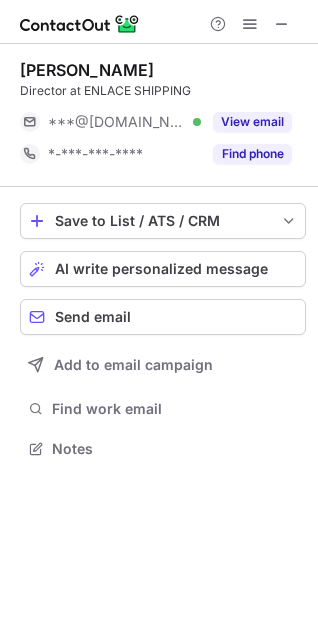 scroll, scrollTop: 435, scrollLeft: 318, axis: both 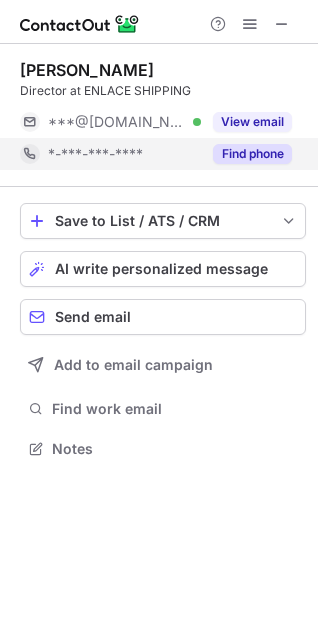 click on "Find phone" at bounding box center [252, 154] 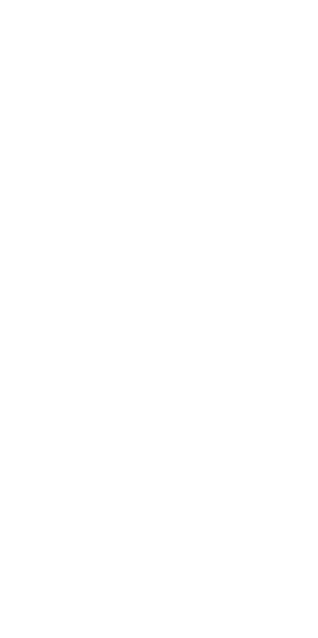 scroll, scrollTop: 0, scrollLeft: 0, axis: both 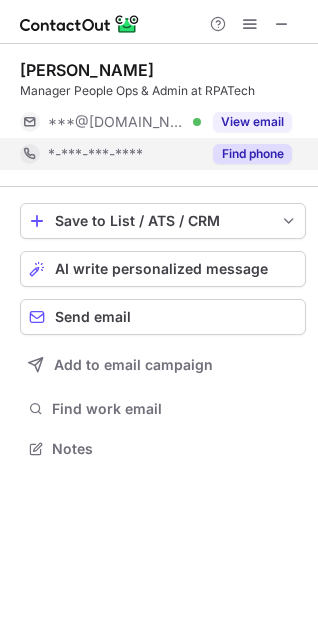 click on "Find phone" at bounding box center [252, 154] 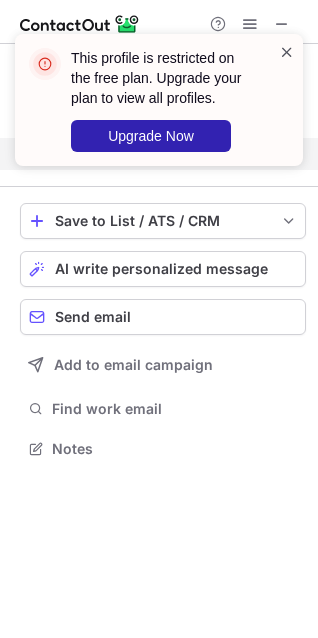 click at bounding box center (287, 52) 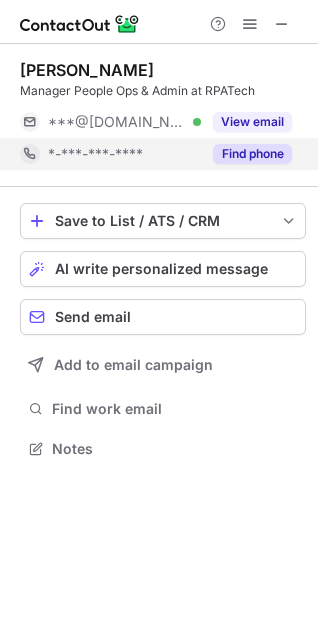 click on "Find phone" at bounding box center (252, 154) 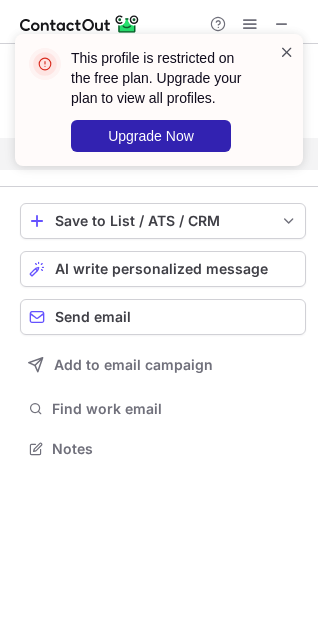 click at bounding box center (287, 52) 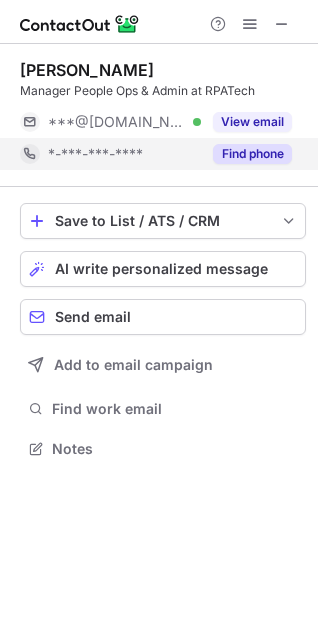 click on "Find phone" at bounding box center (252, 154) 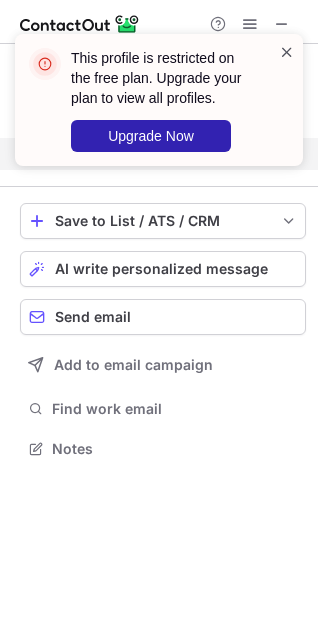 click at bounding box center (287, 52) 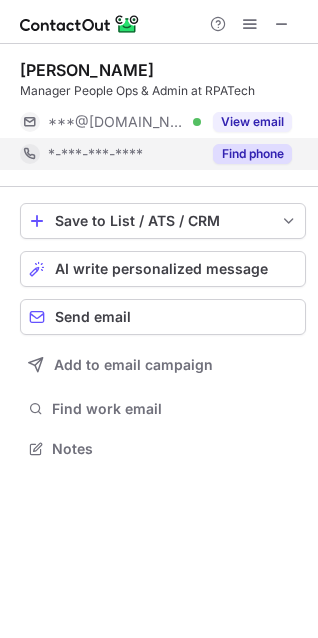click at bounding box center [159, 22] 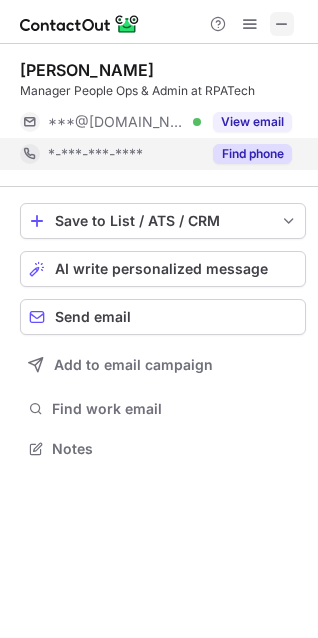 click at bounding box center [282, 24] 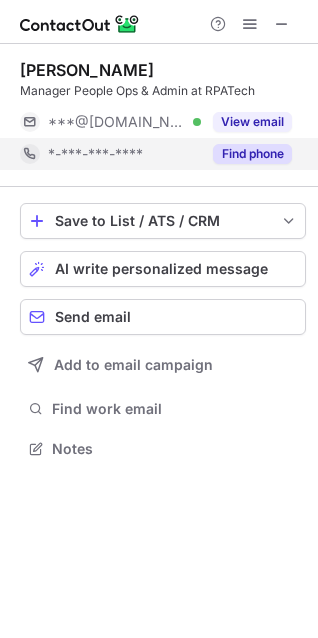 click on "Find phone" at bounding box center [252, 154] 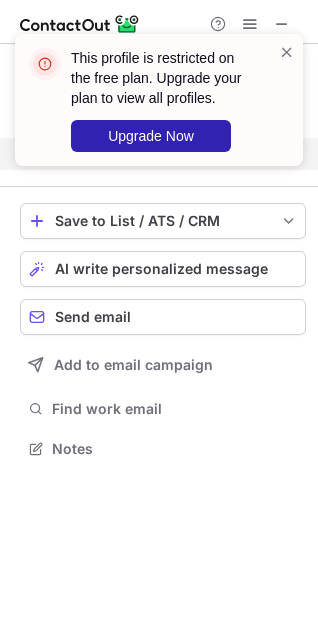 click on "This profile is restricted on the free plan. Upgrade your plan to view all profiles. Upgrade Now" at bounding box center [159, 100] 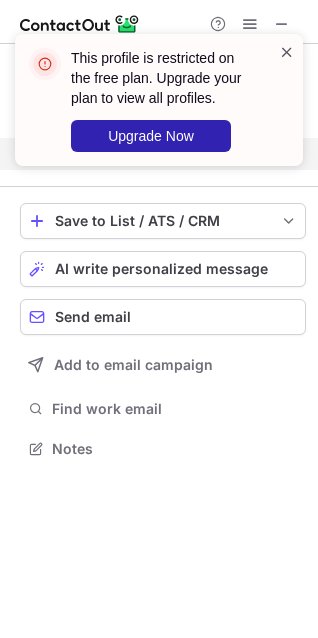 click at bounding box center [287, 52] 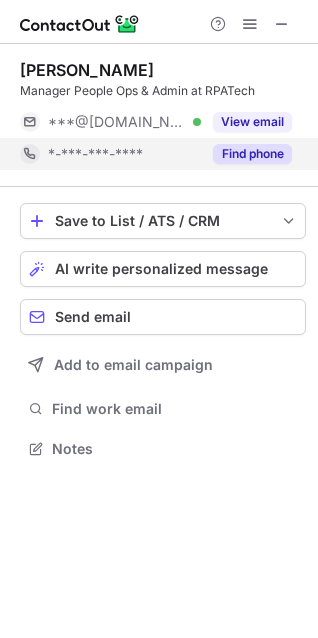 click on "This profile is restricted on the free plan. Upgrade your plan to view all profiles. Upgrade Now" at bounding box center [163, 100] 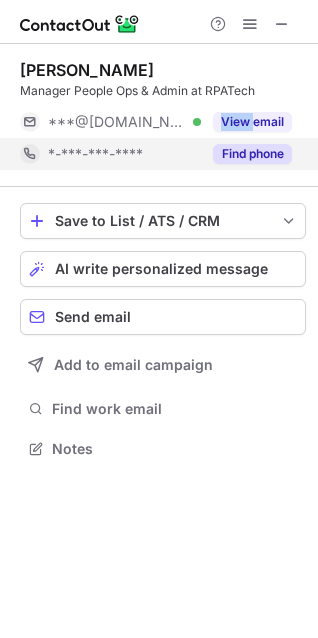click on "View email" at bounding box center (246, 122) 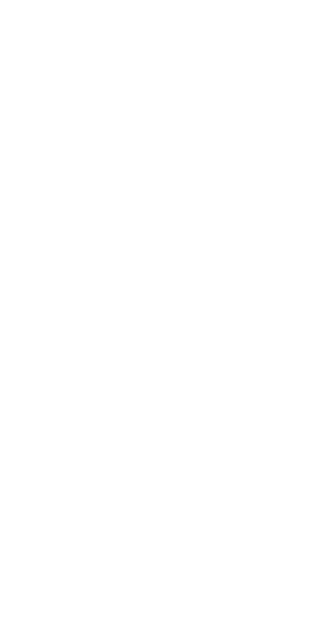 scroll, scrollTop: 0, scrollLeft: 0, axis: both 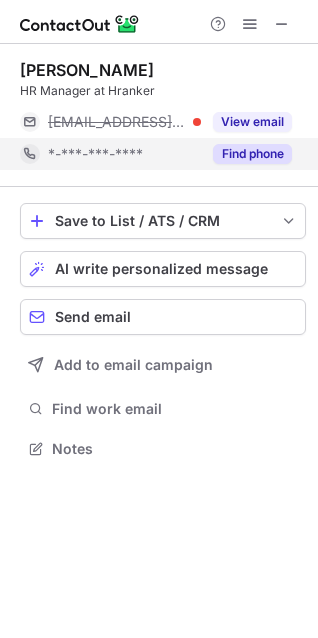 click on "Find phone" at bounding box center (252, 154) 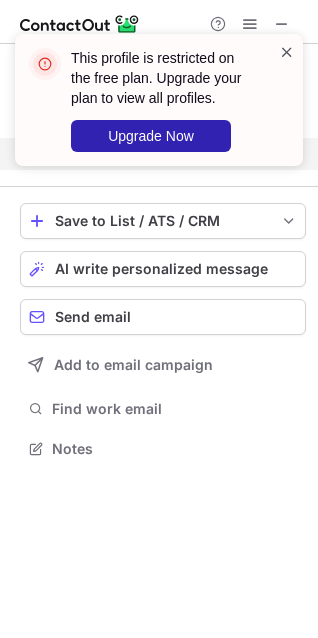 click at bounding box center (287, 52) 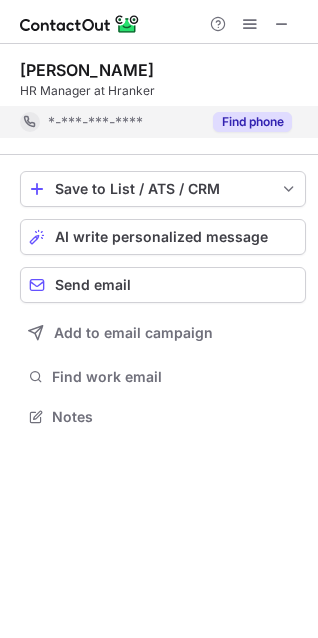 scroll, scrollTop: 403, scrollLeft: 318, axis: both 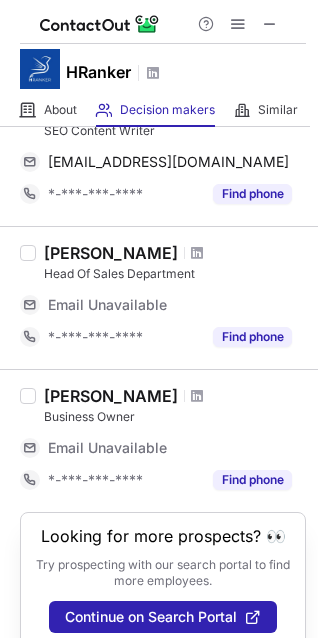 click on "[PERSON_NAME]" at bounding box center (175, 396) 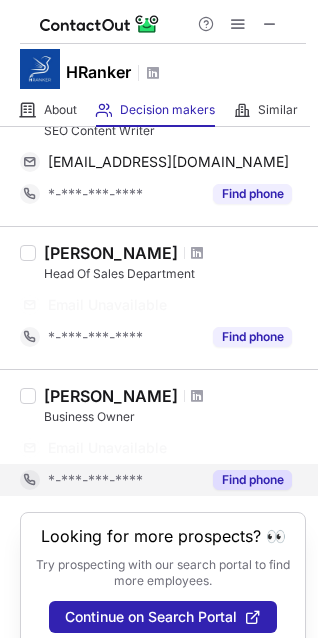 click on "Find phone" at bounding box center [252, 480] 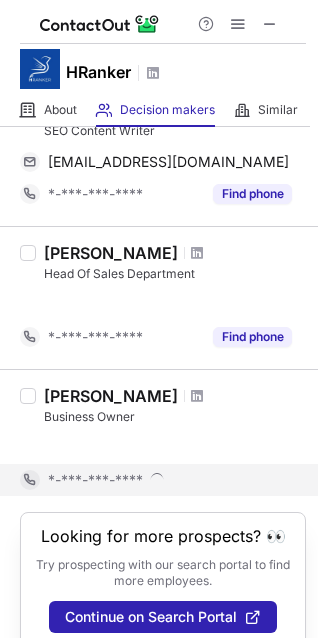 scroll, scrollTop: 223, scrollLeft: 0, axis: vertical 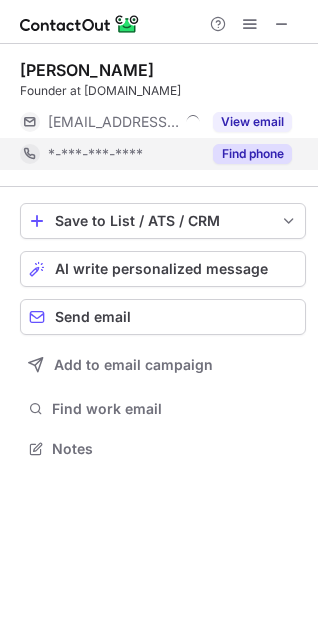 click on "Find phone" at bounding box center (252, 154) 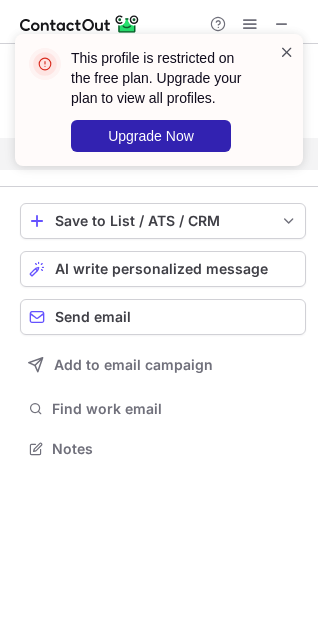 click at bounding box center [287, 52] 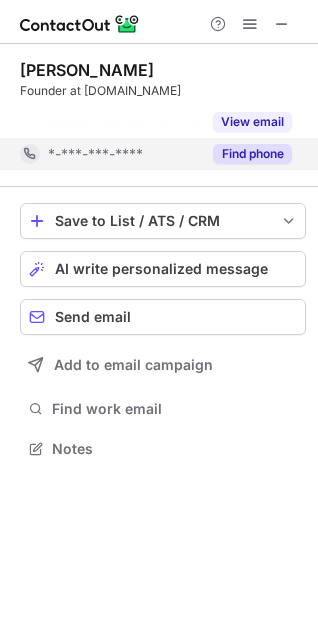 scroll, scrollTop: 403, scrollLeft: 318, axis: both 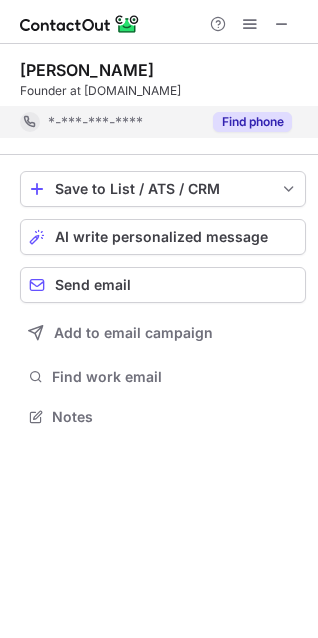 click on "Find phone" at bounding box center (252, 122) 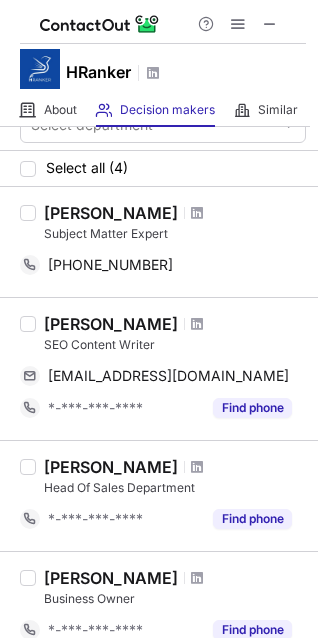 scroll, scrollTop: 0, scrollLeft: 0, axis: both 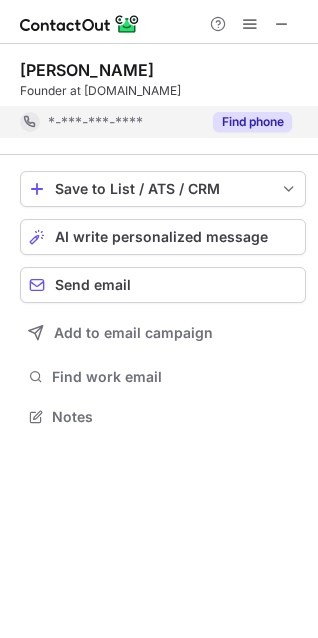 click on "Find phone" at bounding box center [246, 122] 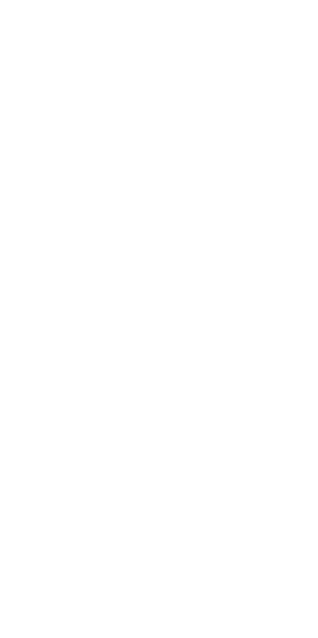 scroll, scrollTop: 0, scrollLeft: 0, axis: both 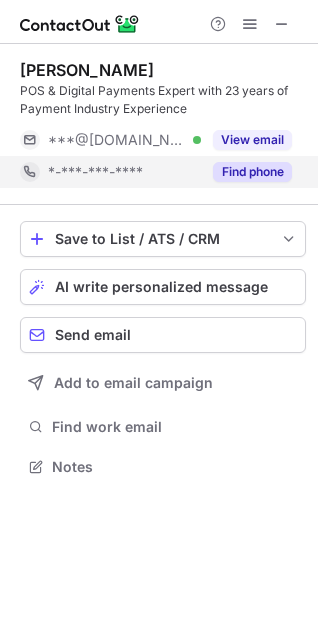 click on "Find phone" at bounding box center (252, 172) 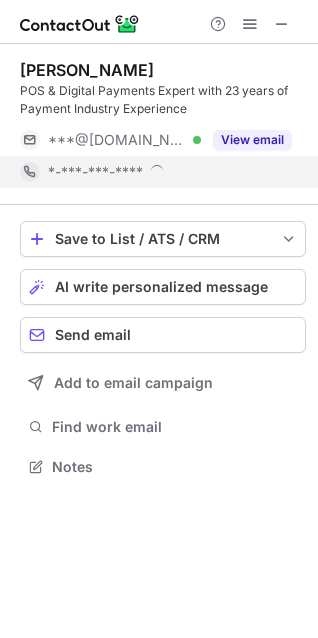 click on "*-***-***-****" at bounding box center (170, 172) 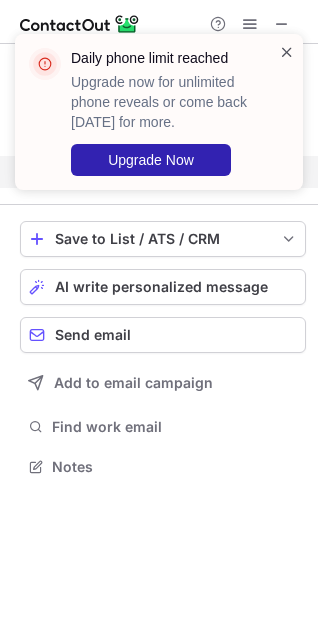 click at bounding box center (287, 52) 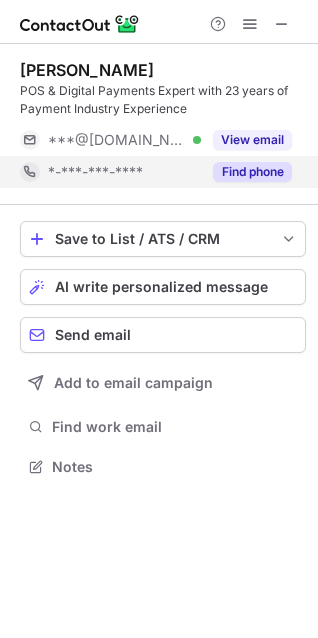 click on "Daily phone limit reached Upgrade now for unlimited phone reveals or come back tomorrow for more. Upgrade Now Sanjeev Sandhu POS & Digital Payments Expert with 23 years of Payment Industry Experience ***@gmail.com Verified View email *-***-***-**** Find phone Save to List / ATS / CRM List Select Lever Connect Greenhouse Connect Salesforce Connect Hubspot Connect Bullhorn Connect Zapier (100+ Applications) Connect Request a new integration AI write personalized message Send email Add to email campaign Find work email Notes" at bounding box center [159, 319] 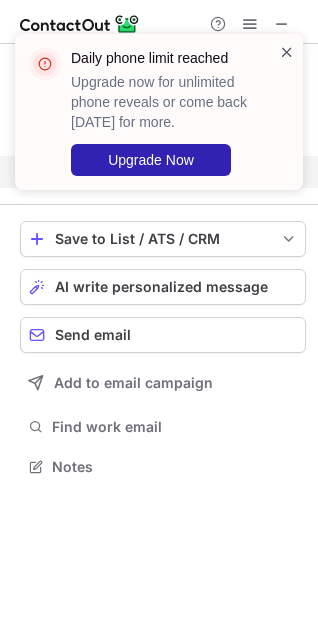 click at bounding box center [287, 52] 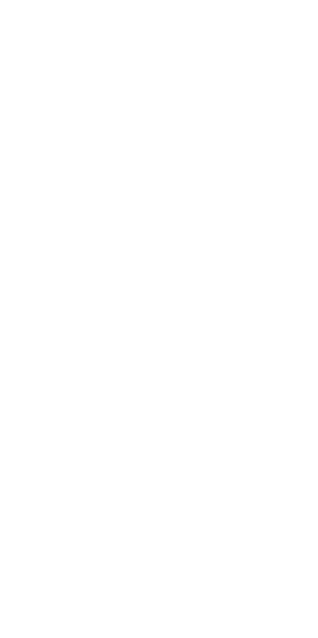 scroll, scrollTop: 0, scrollLeft: 0, axis: both 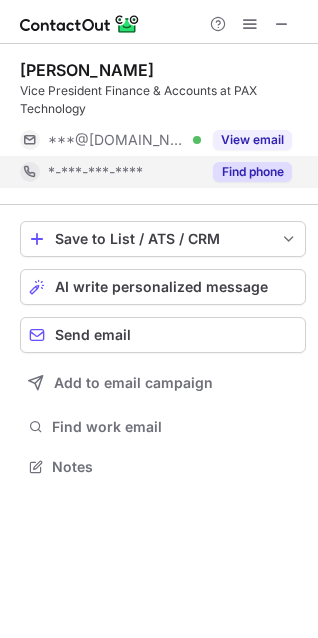 click on "Find phone" at bounding box center (252, 172) 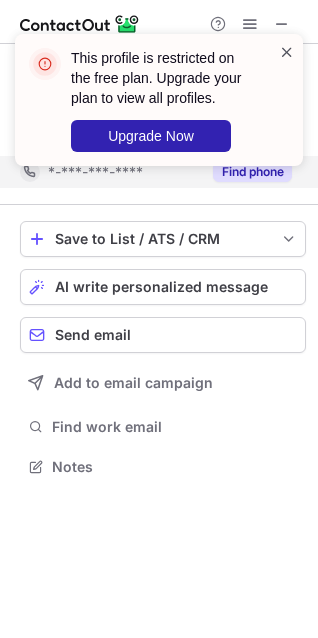 click at bounding box center (287, 52) 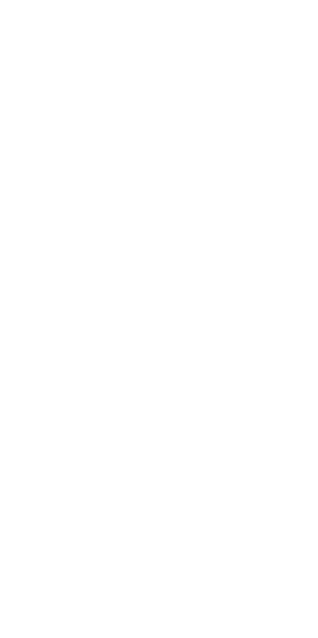 scroll, scrollTop: 0, scrollLeft: 0, axis: both 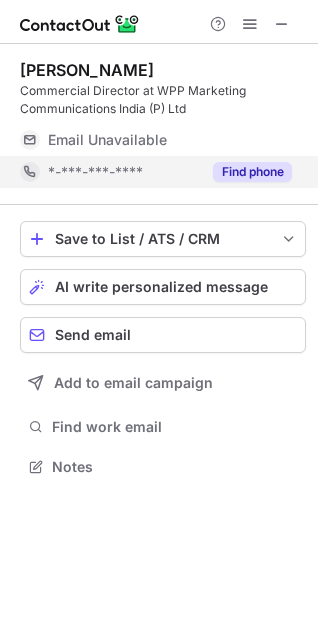 click on "Find phone" at bounding box center [252, 172] 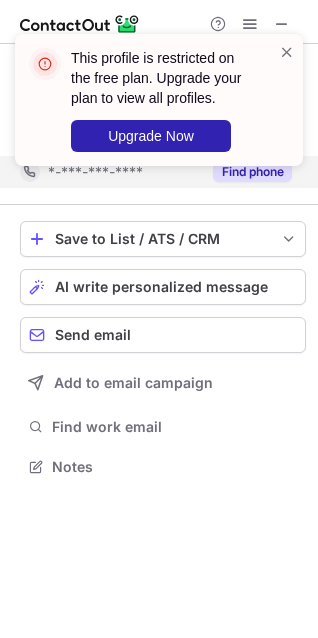 scroll, scrollTop: 421, scrollLeft: 318, axis: both 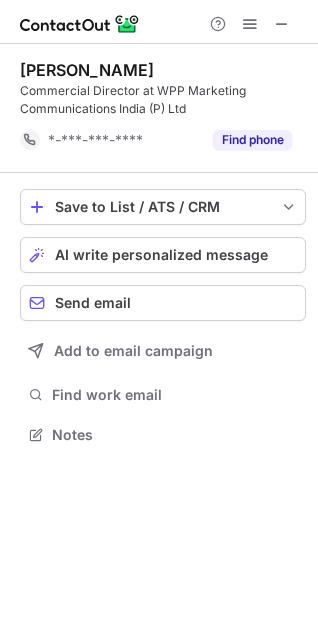 click on "Commercial Director at WPP Marketing Communications India (P) Ltd" at bounding box center [163, 100] 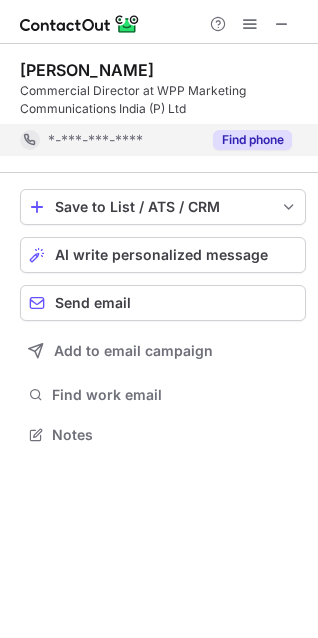 click on "Find phone" at bounding box center [246, 140] 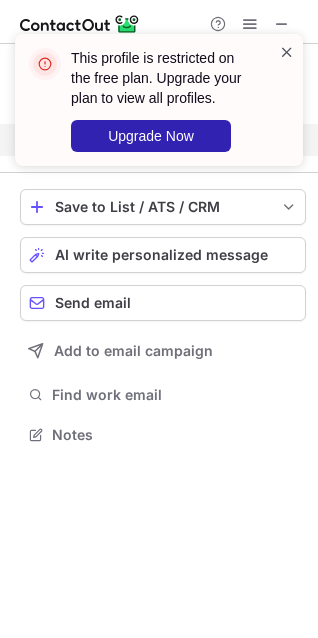 click at bounding box center [287, 52] 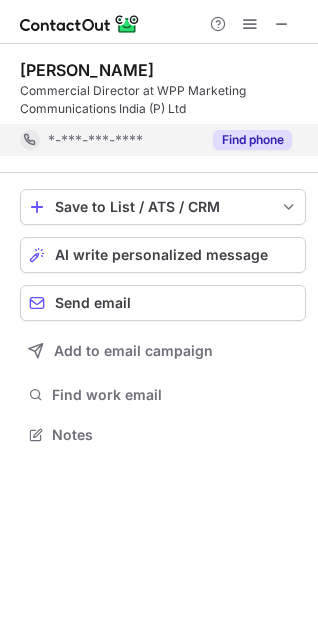 click on "Find phone" at bounding box center [246, 140] 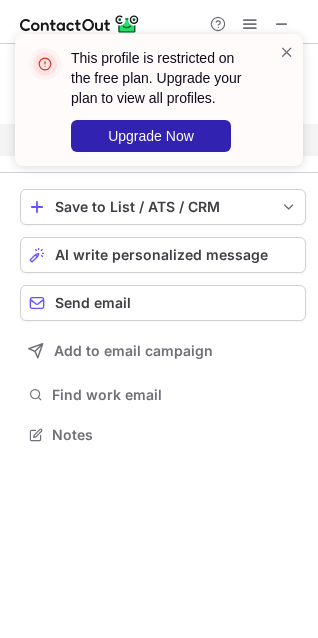 scroll, scrollTop: 441, scrollLeft: 318, axis: both 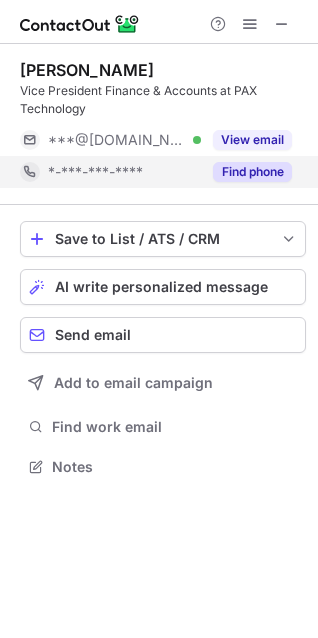 click on "Find phone" at bounding box center [252, 172] 